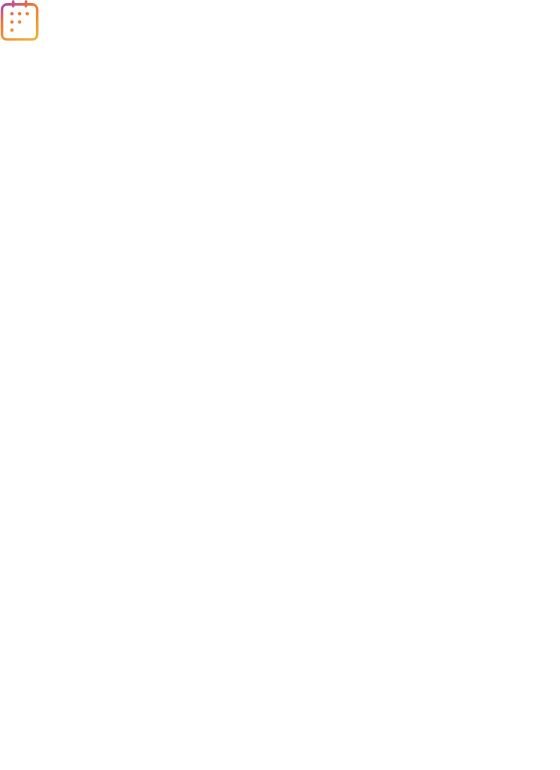 scroll, scrollTop: 0, scrollLeft: 0, axis: both 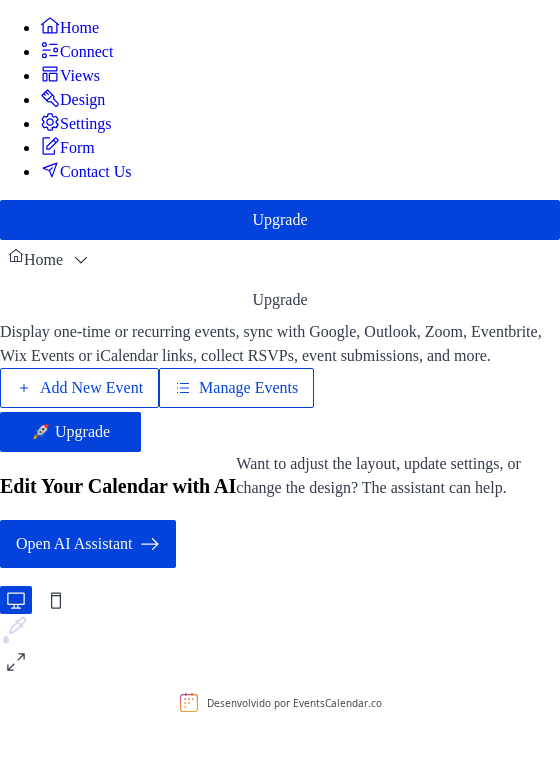 click on "Connect" at bounding box center [86, 52] 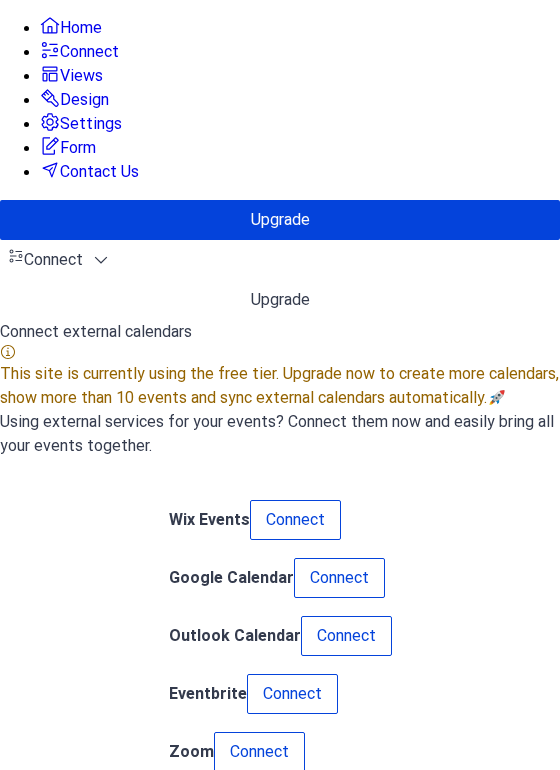 click on "Views" at bounding box center (81, 76) 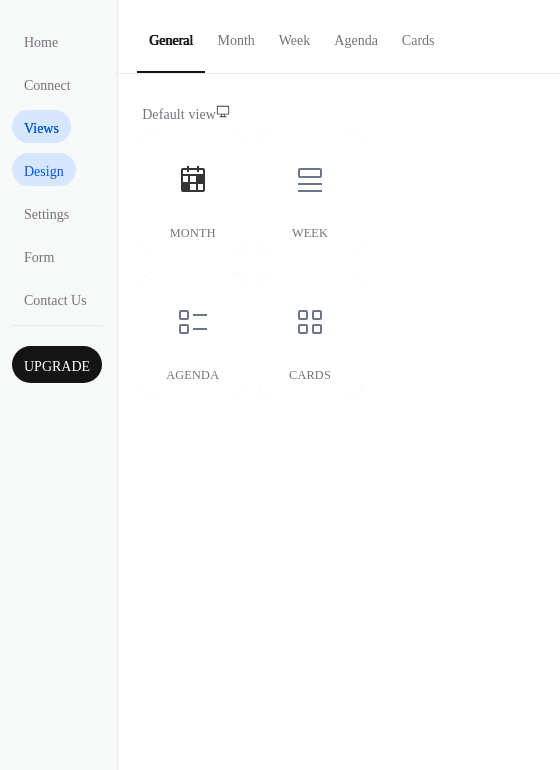 click on "Design" at bounding box center (44, 171) 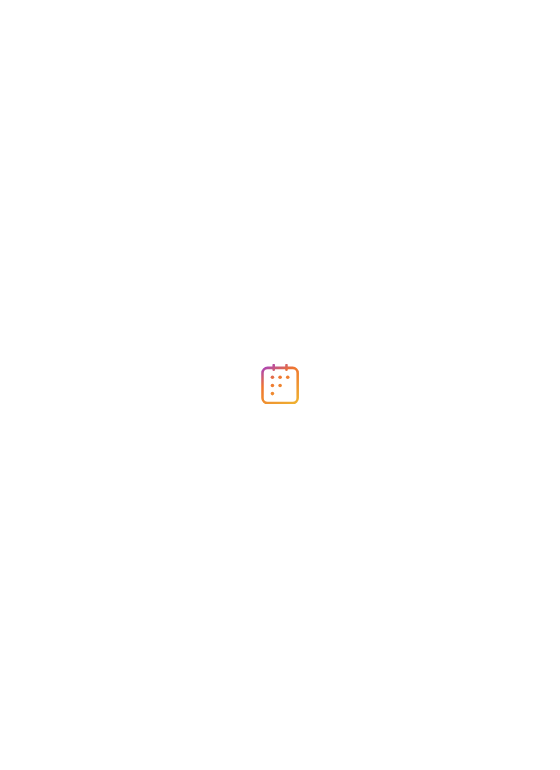 scroll, scrollTop: 0, scrollLeft: 0, axis: both 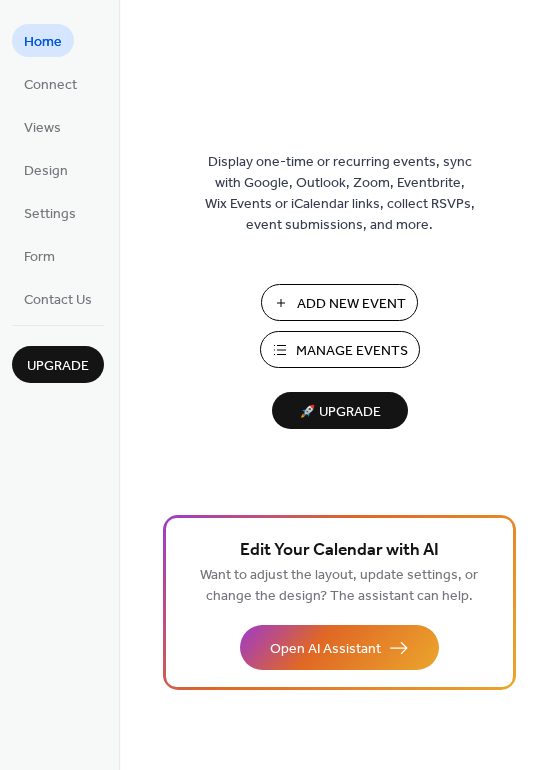 click on "Home" at bounding box center [43, 42] 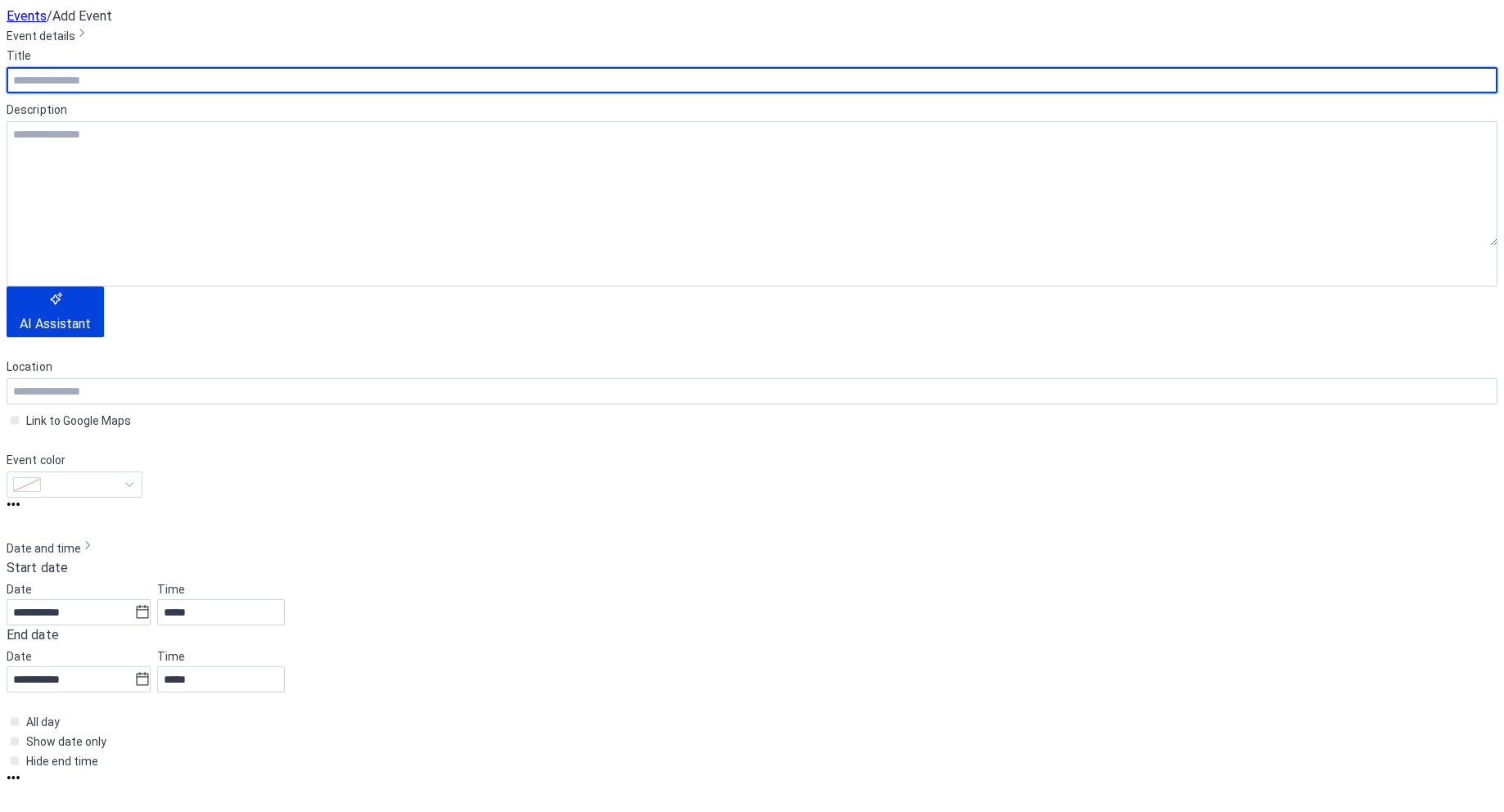scroll, scrollTop: 0, scrollLeft: 0, axis: both 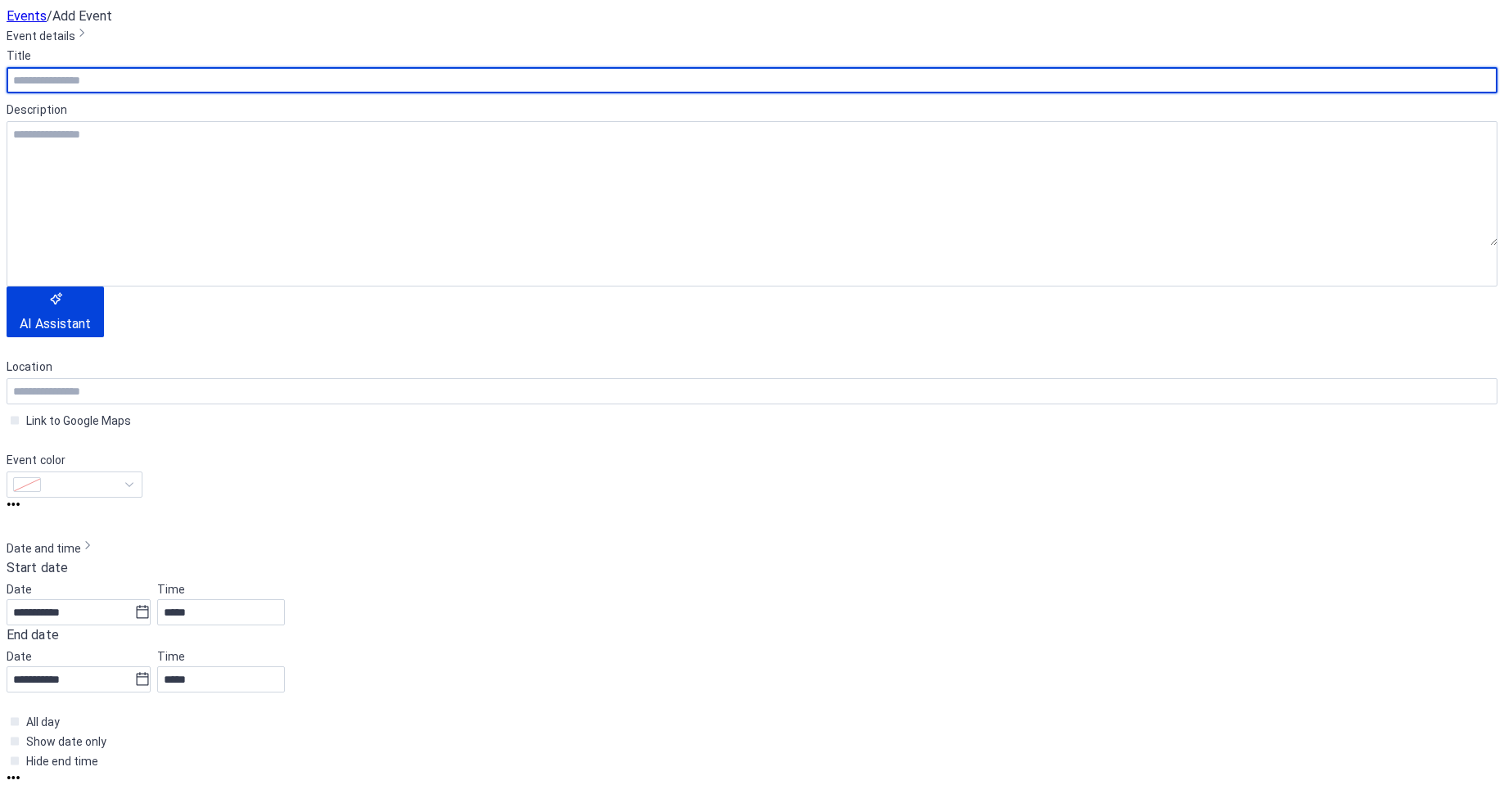 click at bounding box center (752, 80) 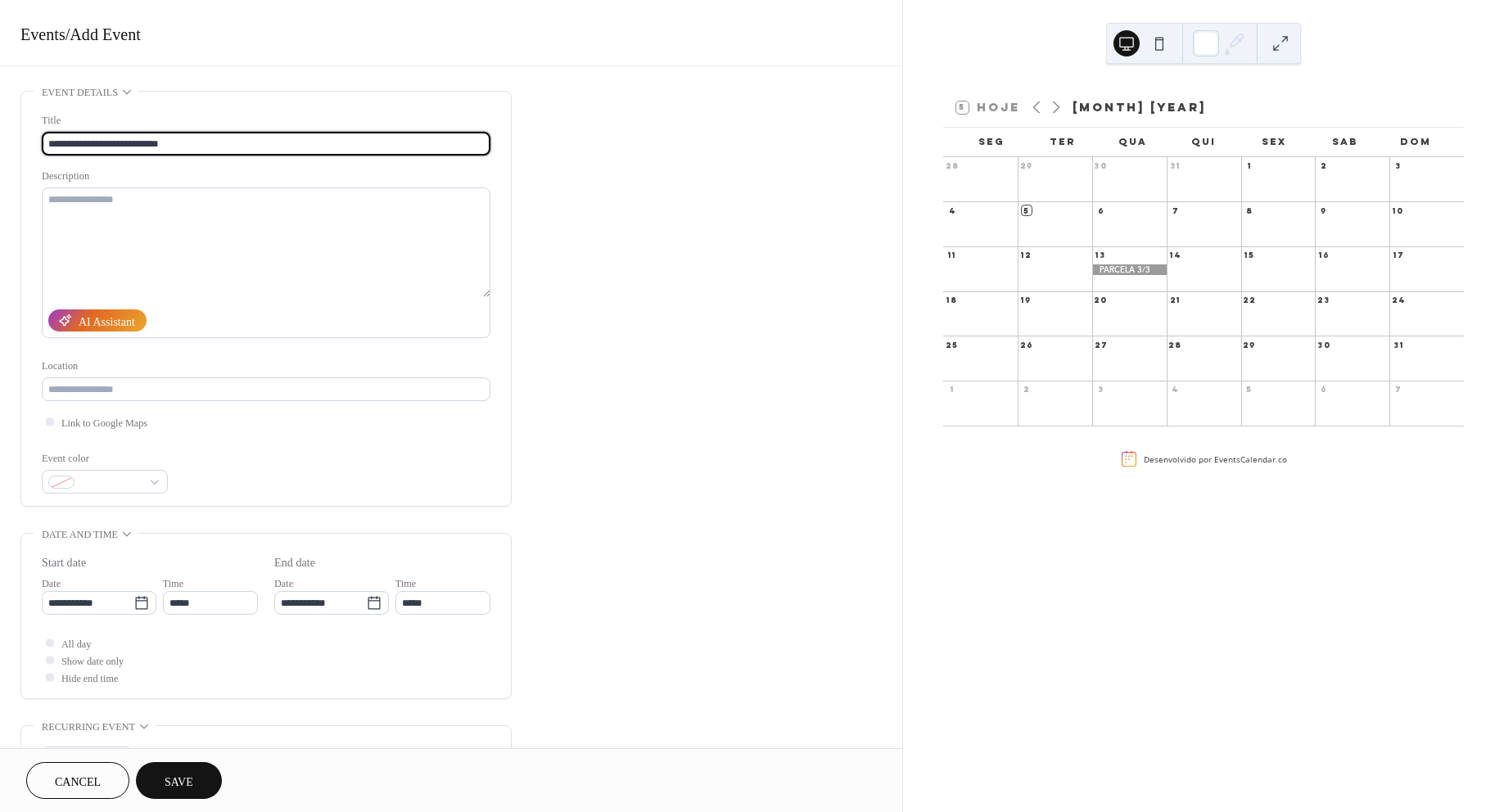 click on "**********" at bounding box center (266, 143) 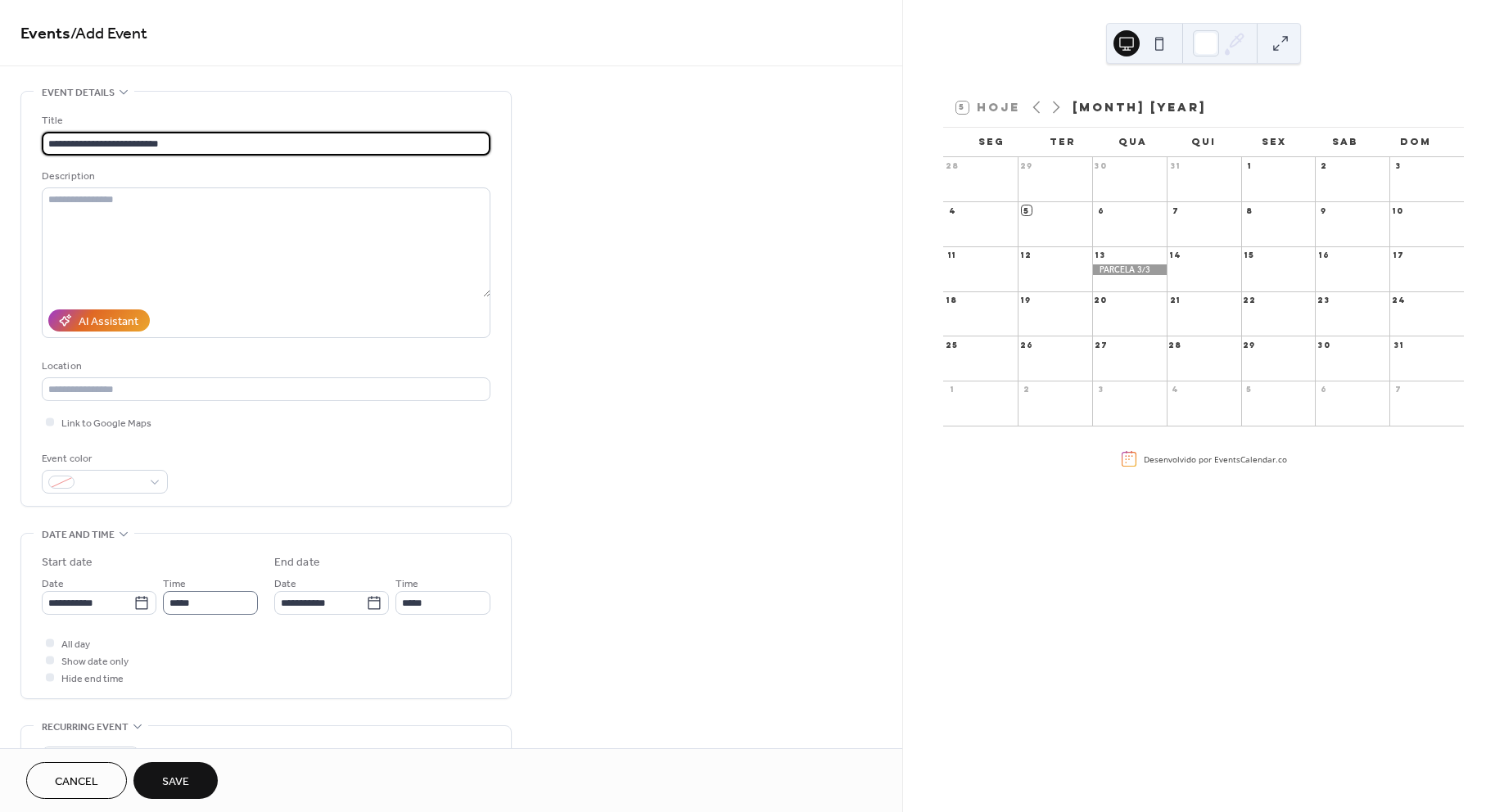 type on "**********" 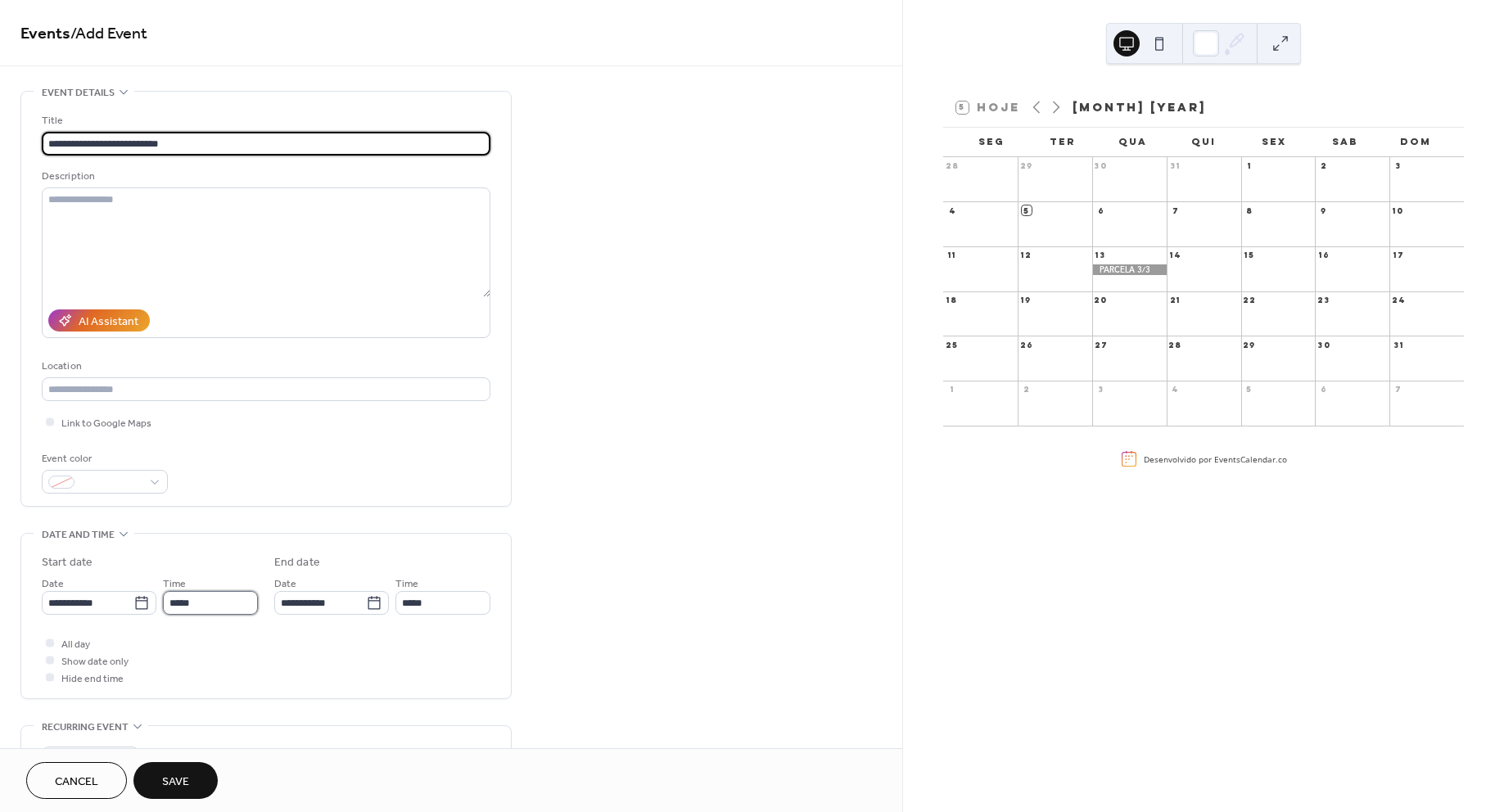 click on "*****" at bounding box center (210, 602) 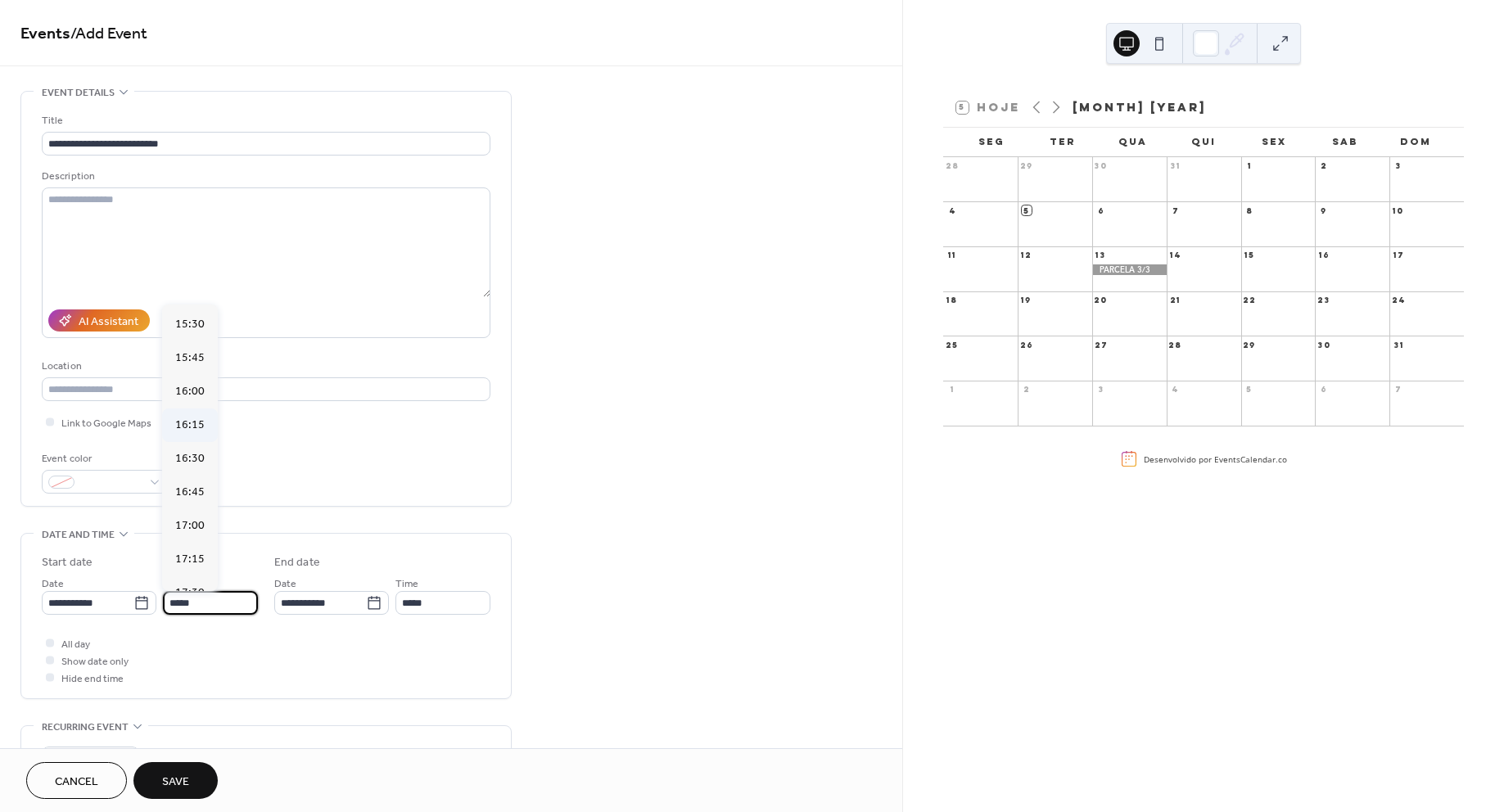 scroll, scrollTop: 2082, scrollLeft: 0, axis: vertical 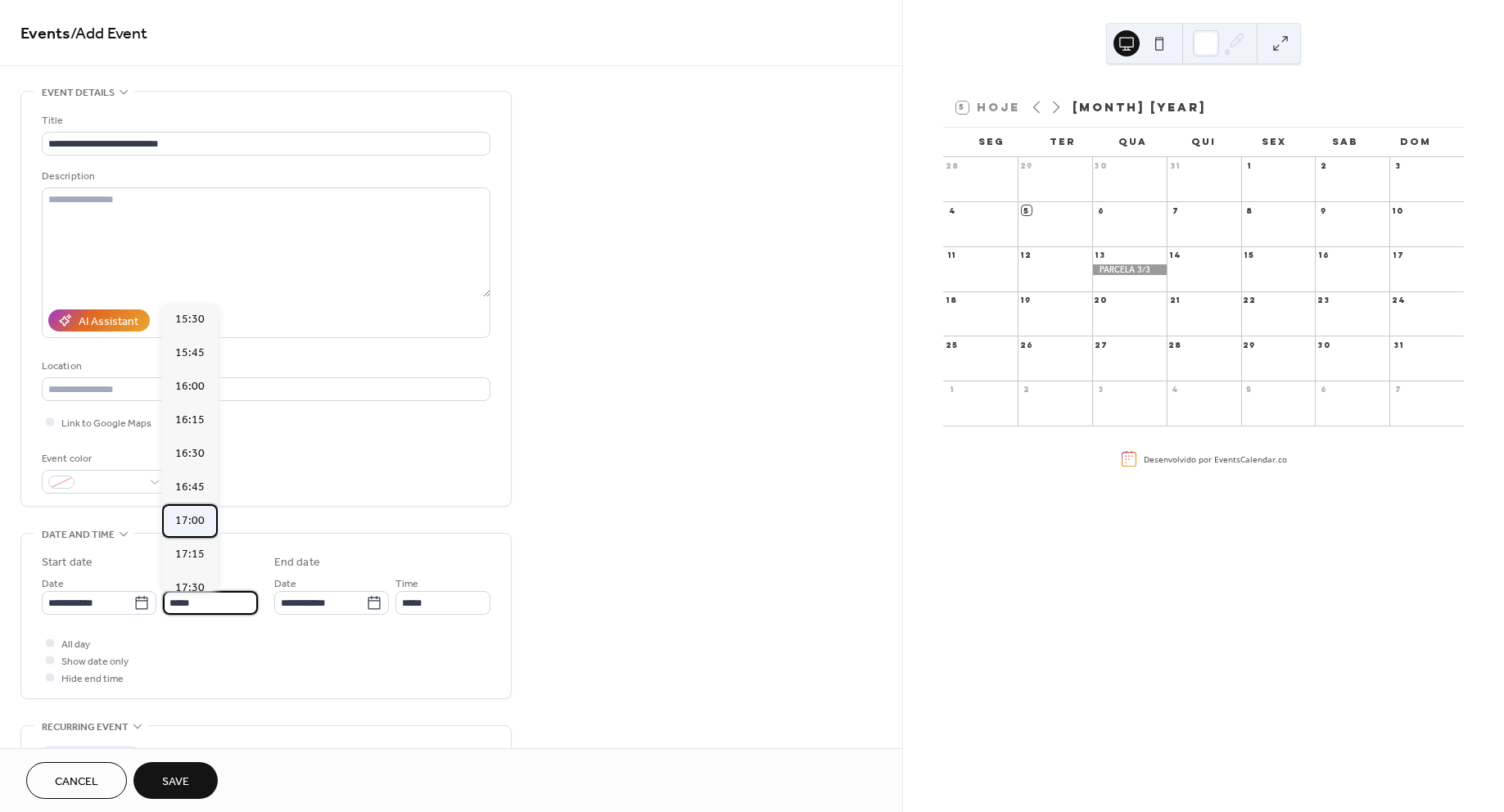 click on "17:00" at bounding box center (190, 521) 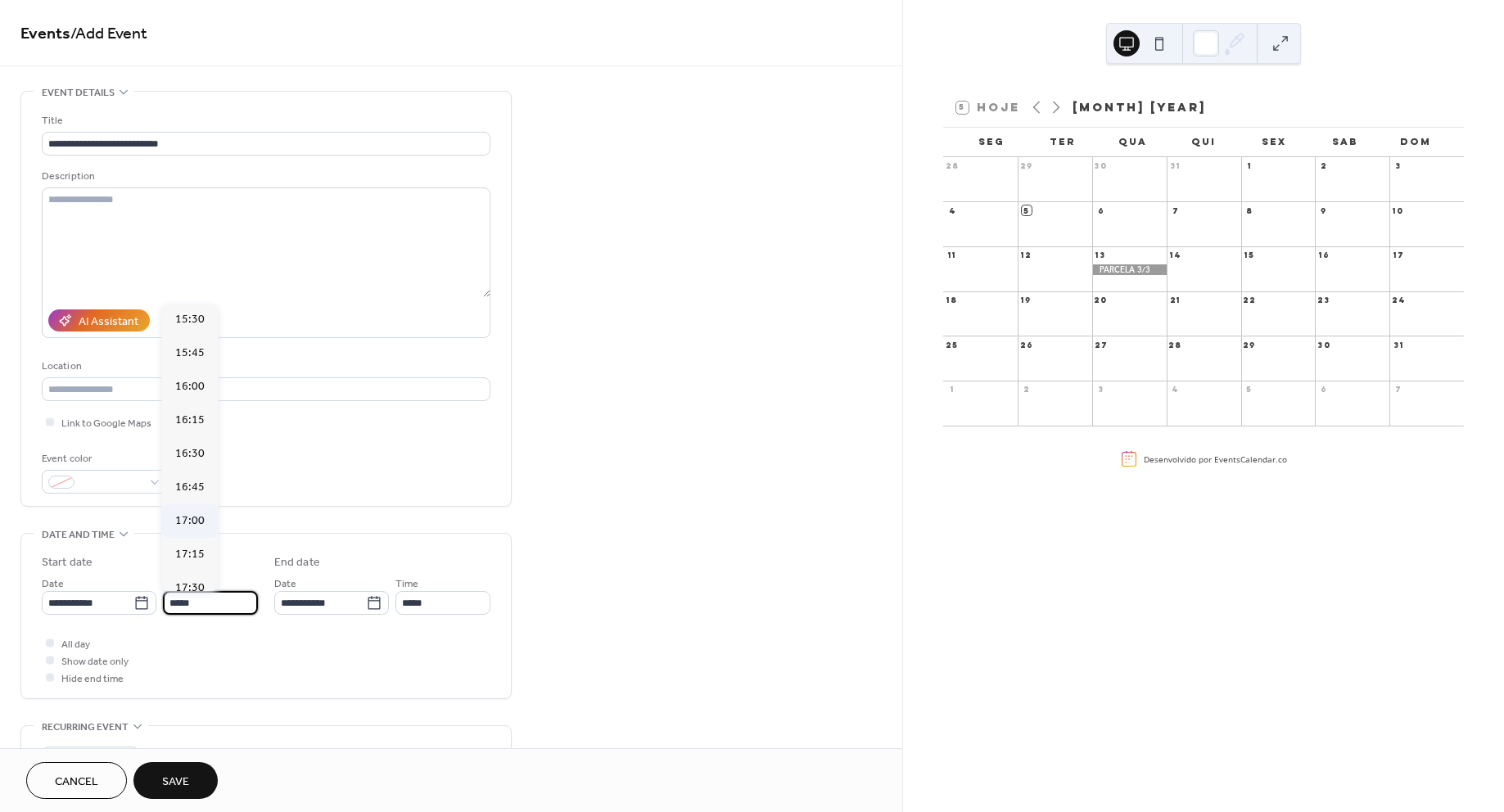 type on "*****" 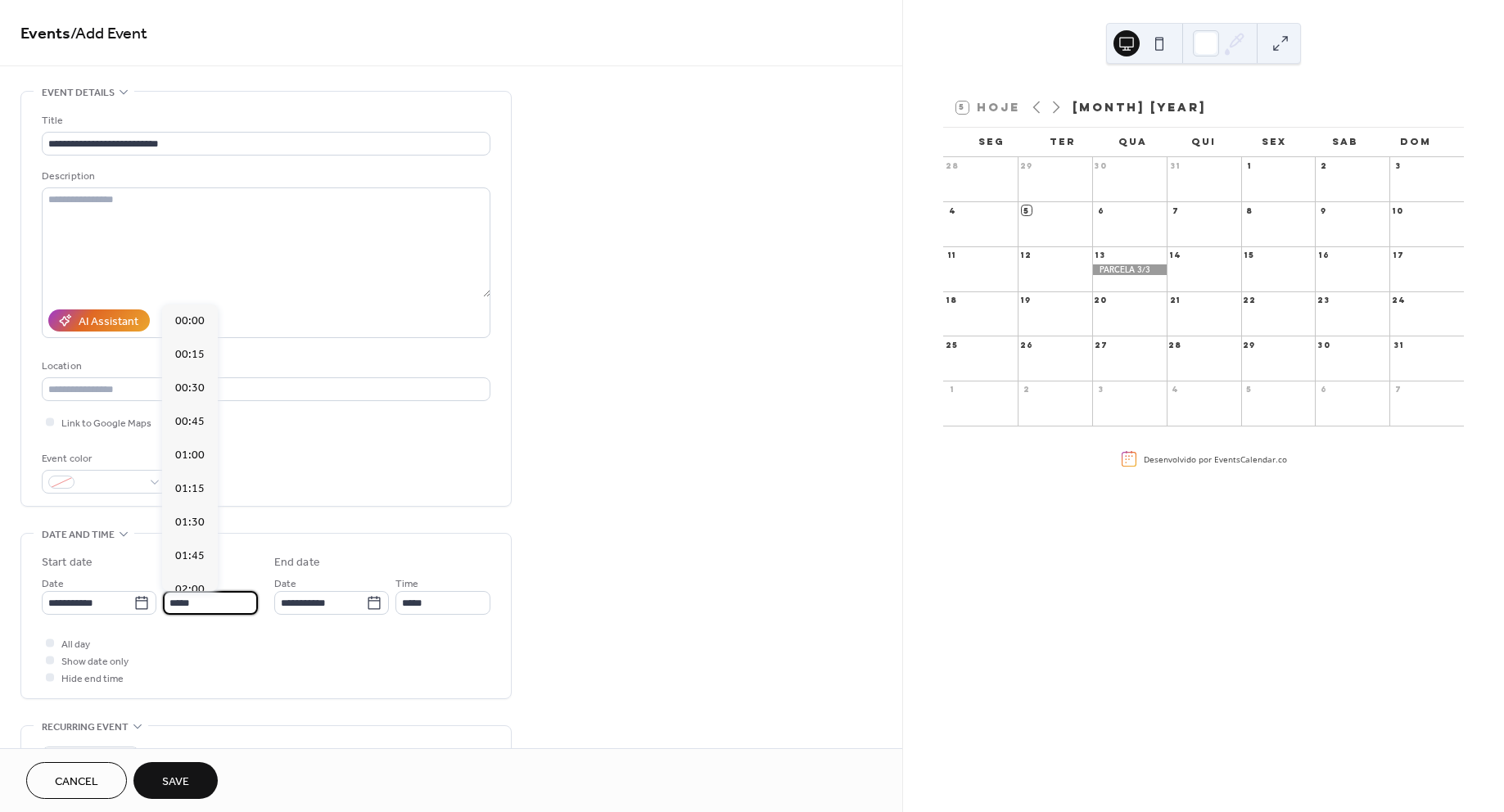 scroll, scrollTop: 2305, scrollLeft: 0, axis: vertical 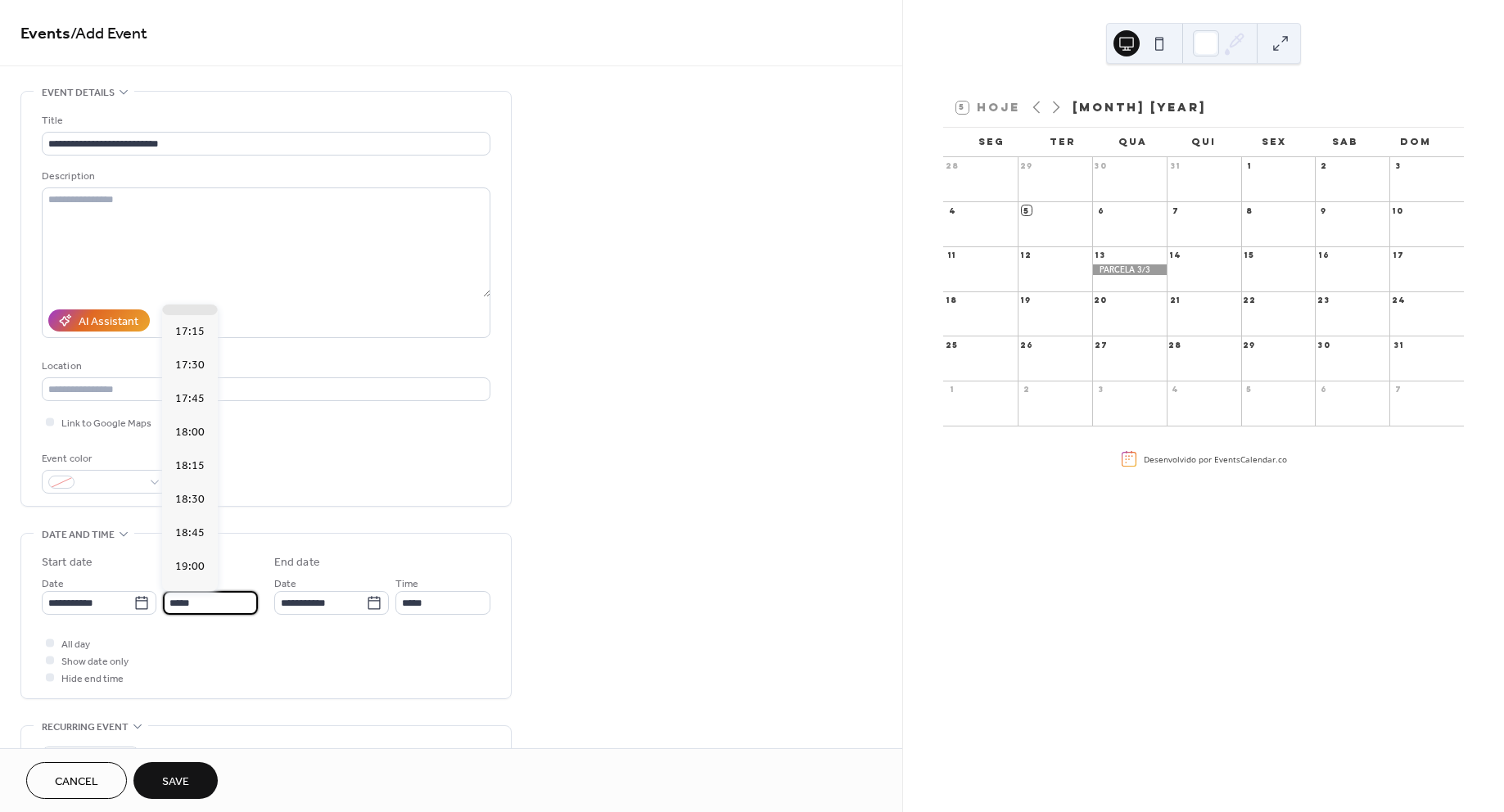 drag, startPoint x: 201, startPoint y: 595, endPoint x: 169, endPoint y: 602, distance: 33 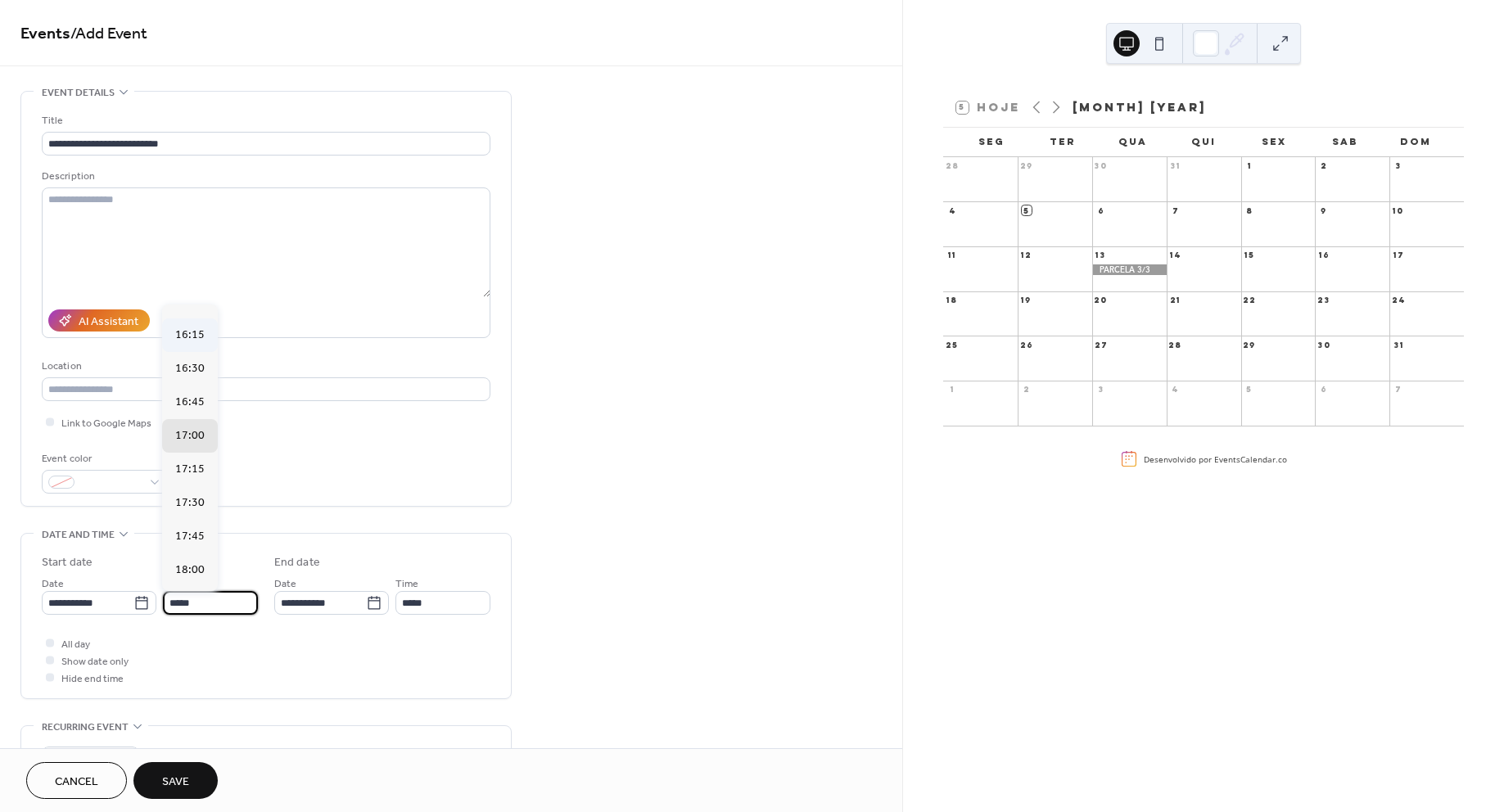 scroll, scrollTop: 2123, scrollLeft: 0, axis: vertical 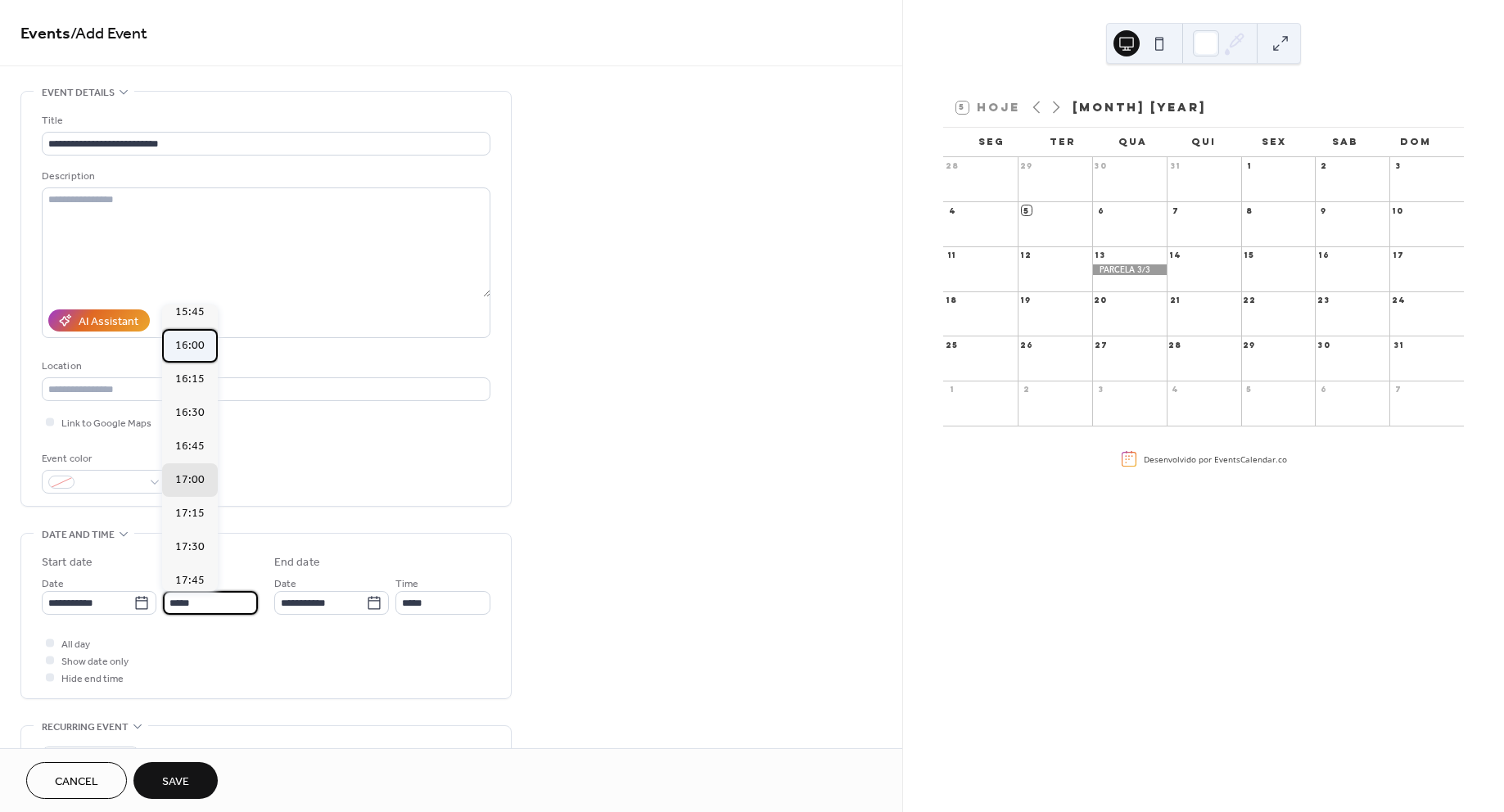 click on "16:00" at bounding box center [190, 345] 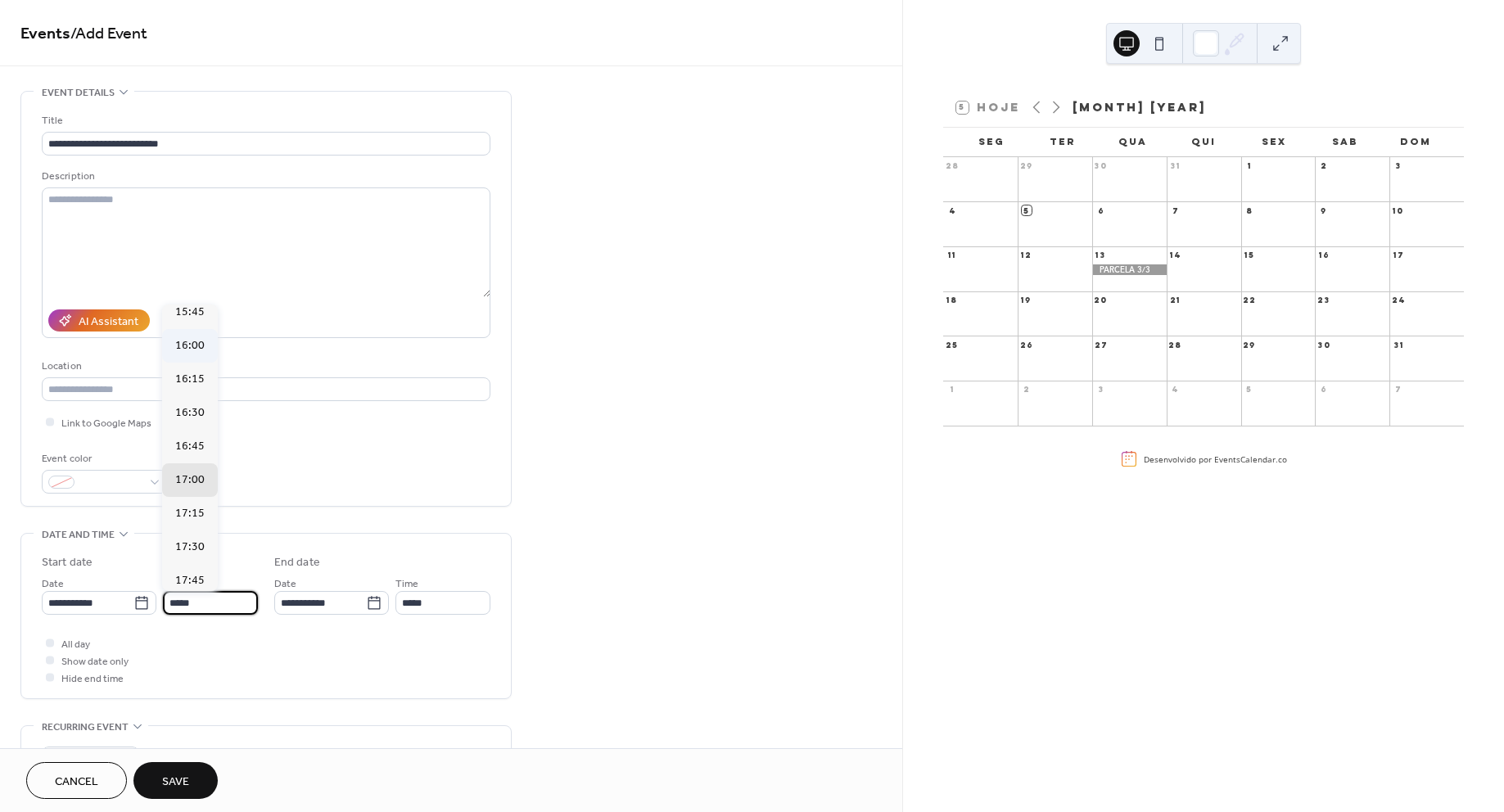type on "*****" 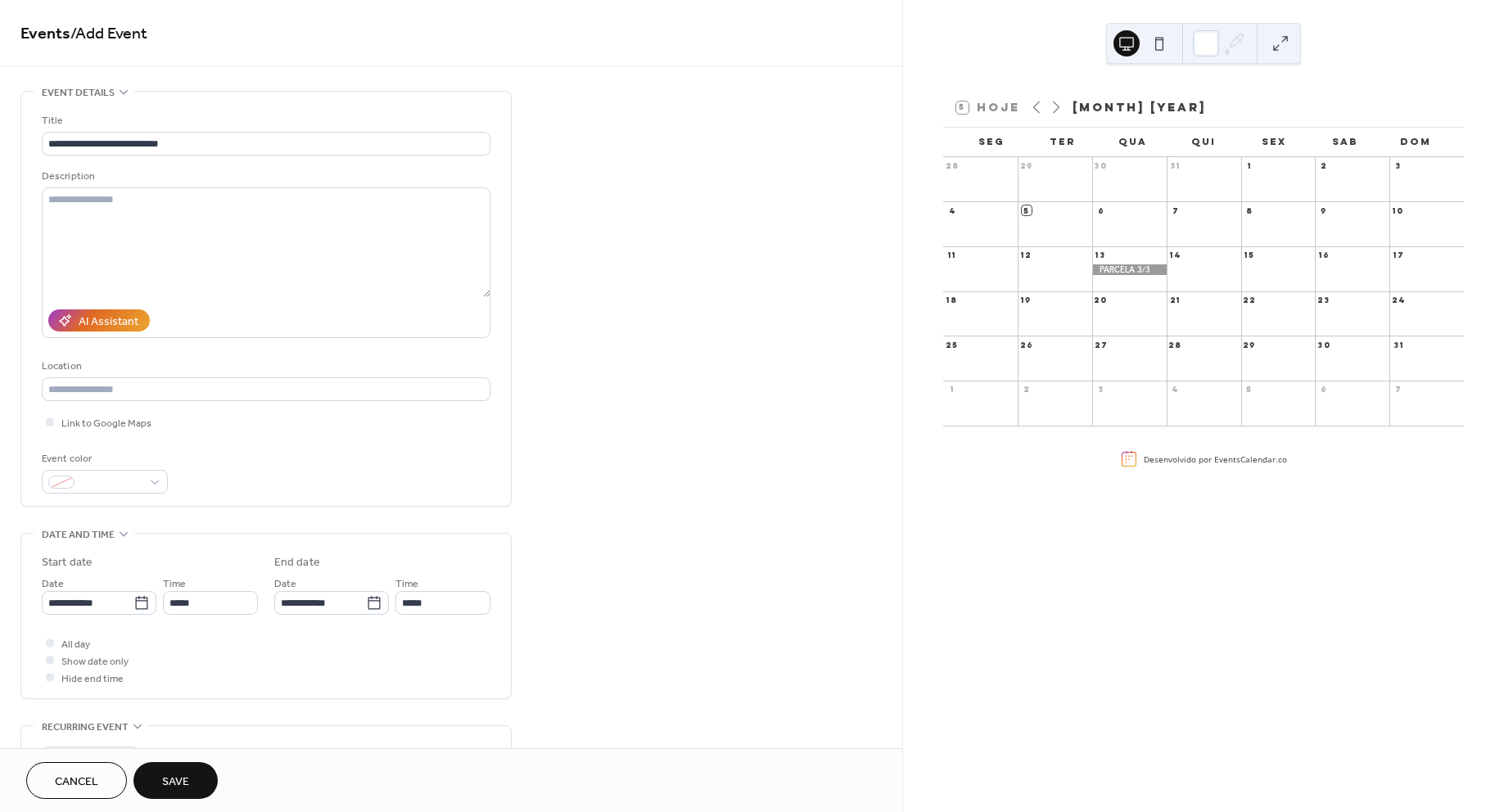 click on "Save" at bounding box center (175, 782) 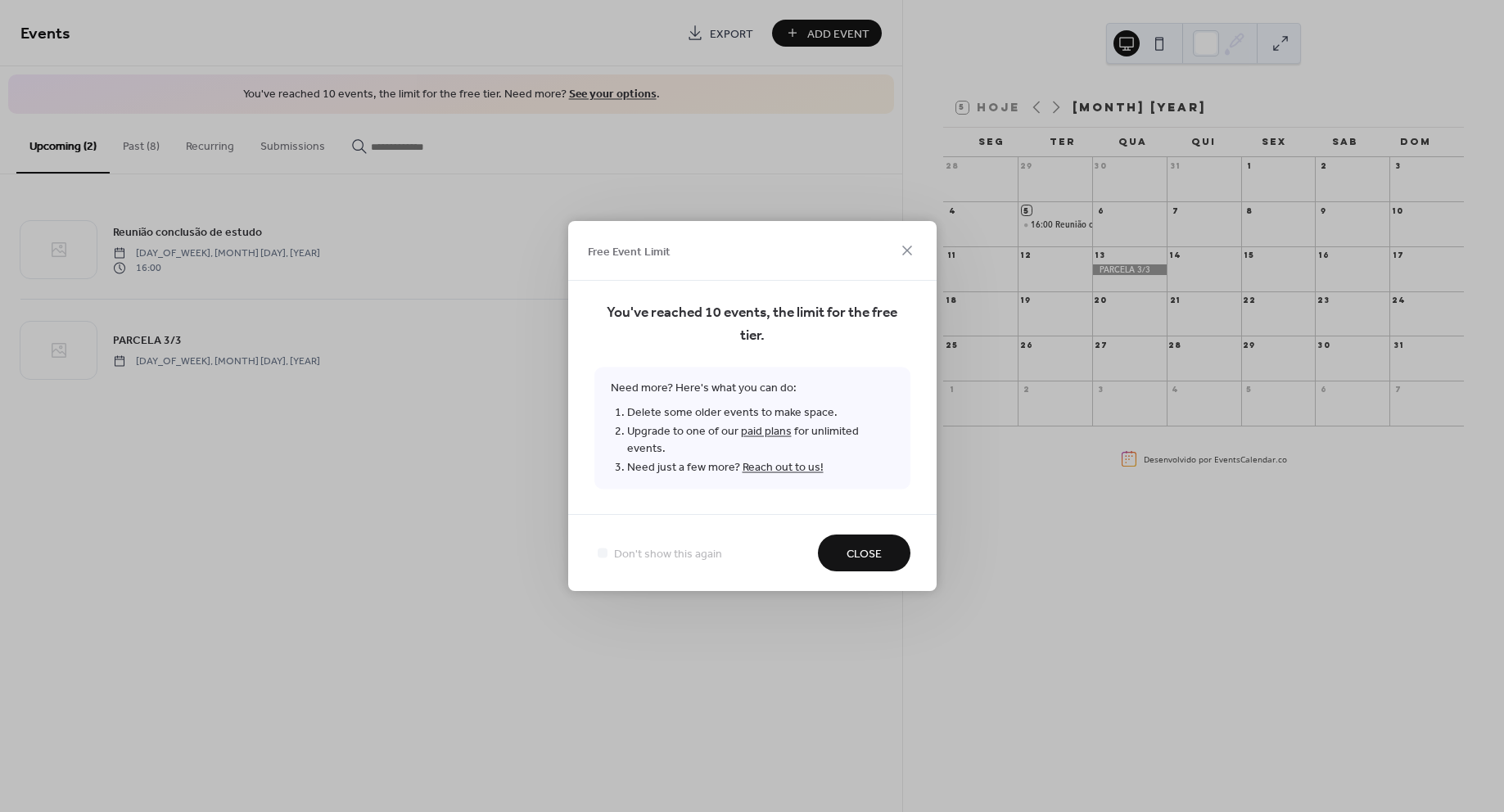 click on "Close" at bounding box center [864, 554] 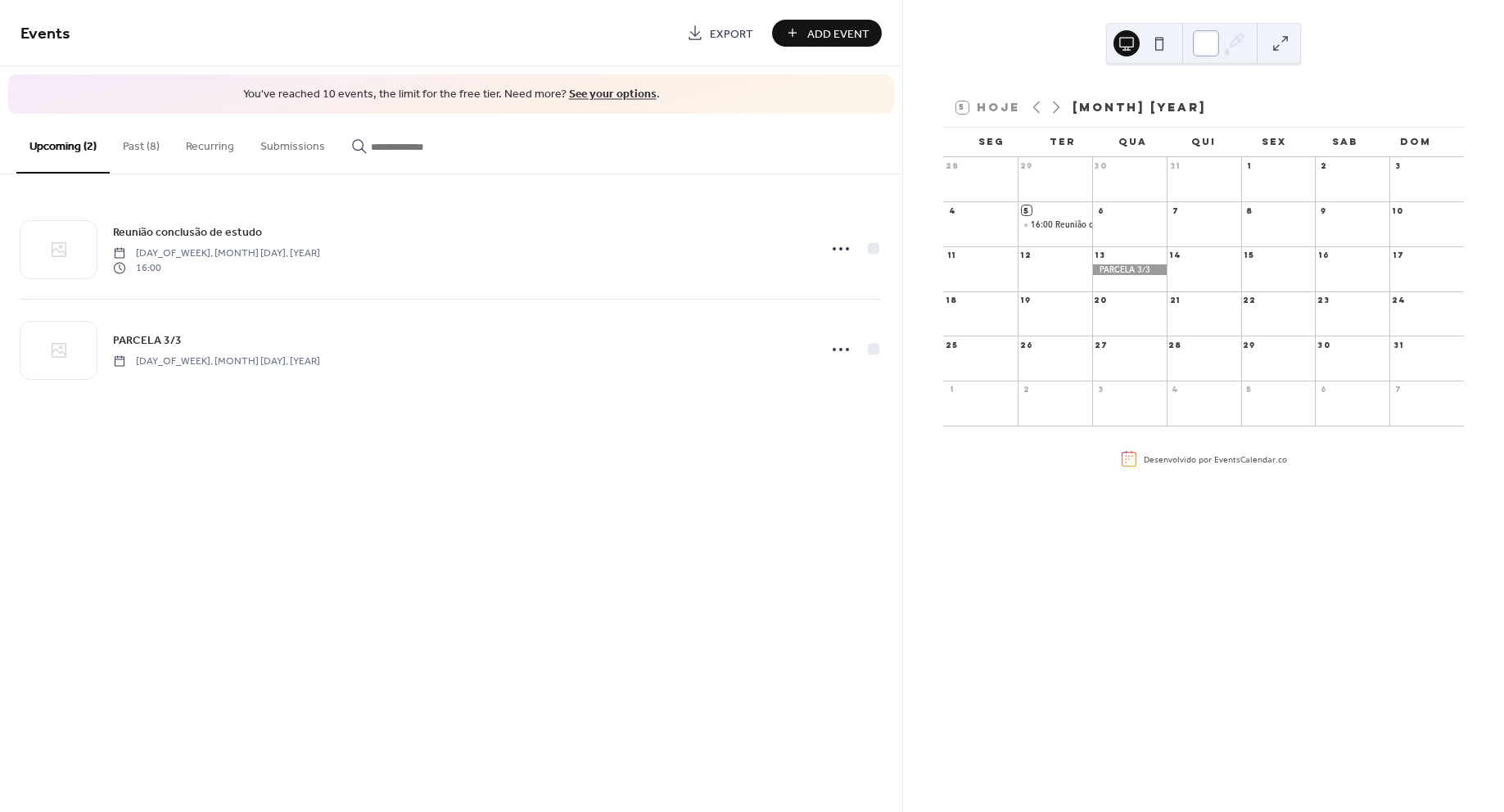 click at bounding box center (1206, 43) 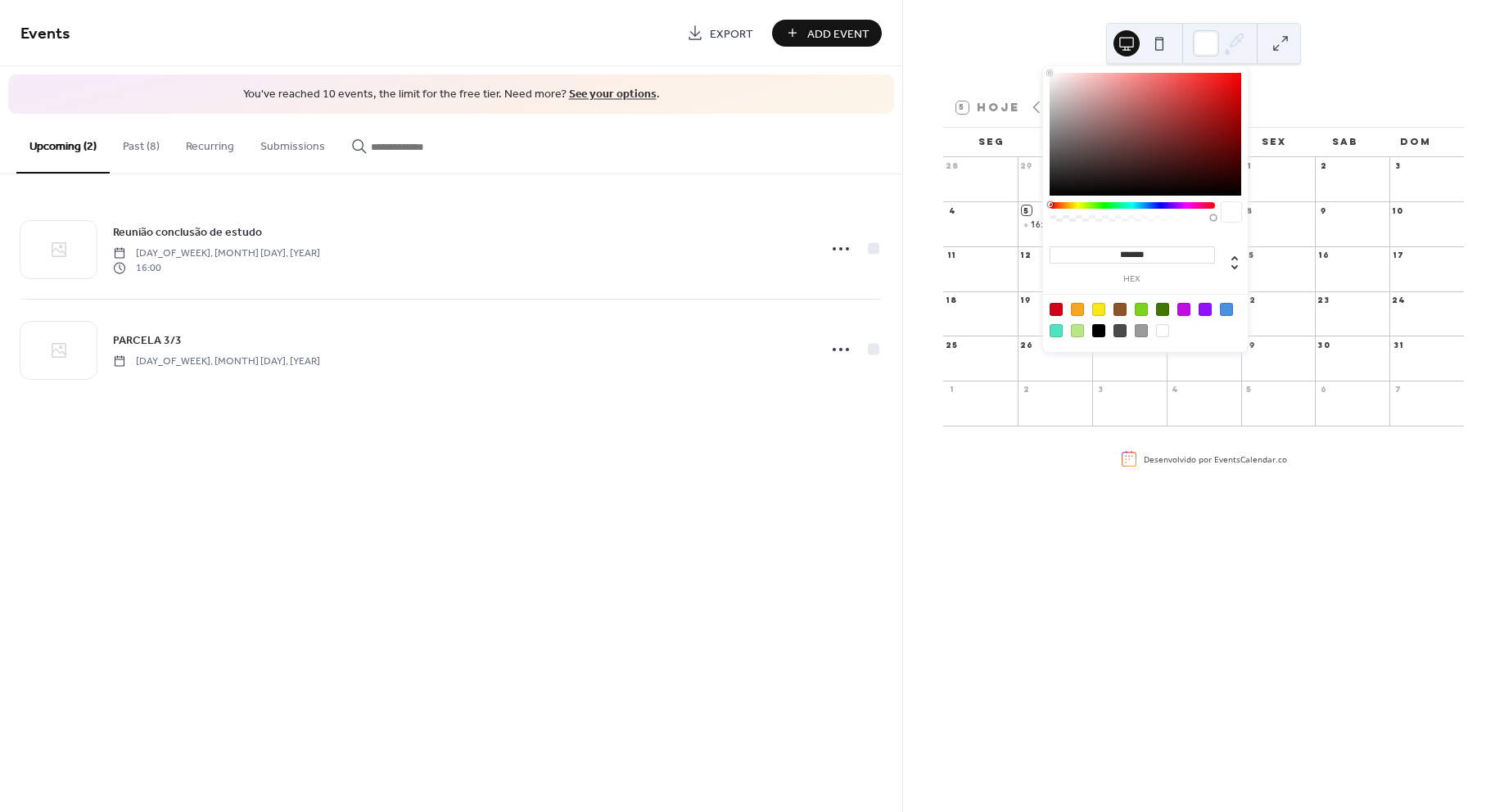 click on "5 Hoje [MONTH] [YEAR] [DAY_OF_WEEK] [DAY_OF_WEEK] [DAY_OF_WEEK] [DAY_OF_WEEK] [DAY_OF_WEEK] [DAY_OF_WEEK] [DAY_OF_WEEK] 28 29 30 31 1 2 3 4 5 16:00 Reunião conclusão de estudo 6 7 8 9 10 11 12 13 14 15 16 17 18 19 20 21 22 23 24 25 26 27 28 29 30 31 1 2 3 4 5 6 7 Desenvolvido por EventsCalendar.co" at bounding box center [1204, 406] 